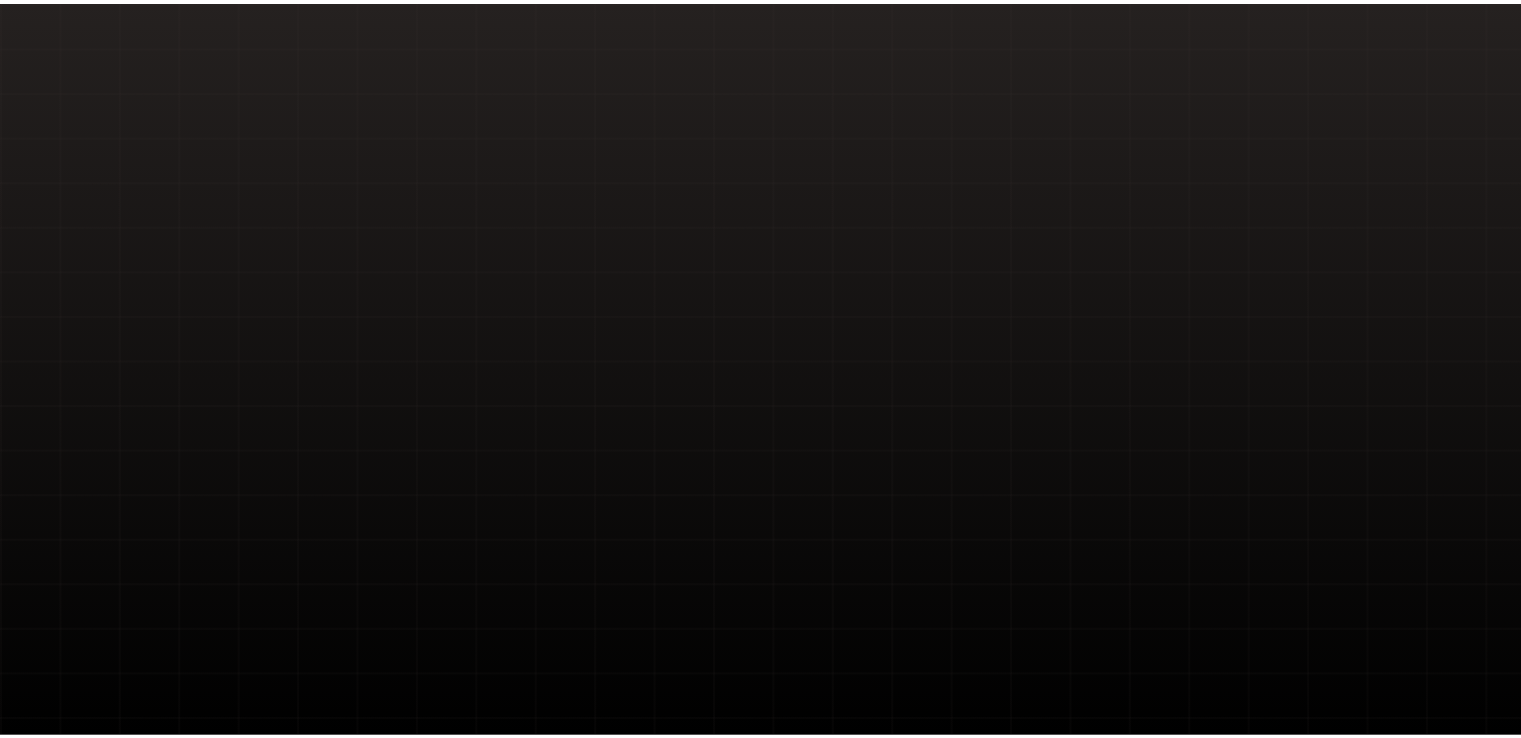 scroll, scrollTop: 0, scrollLeft: 0, axis: both 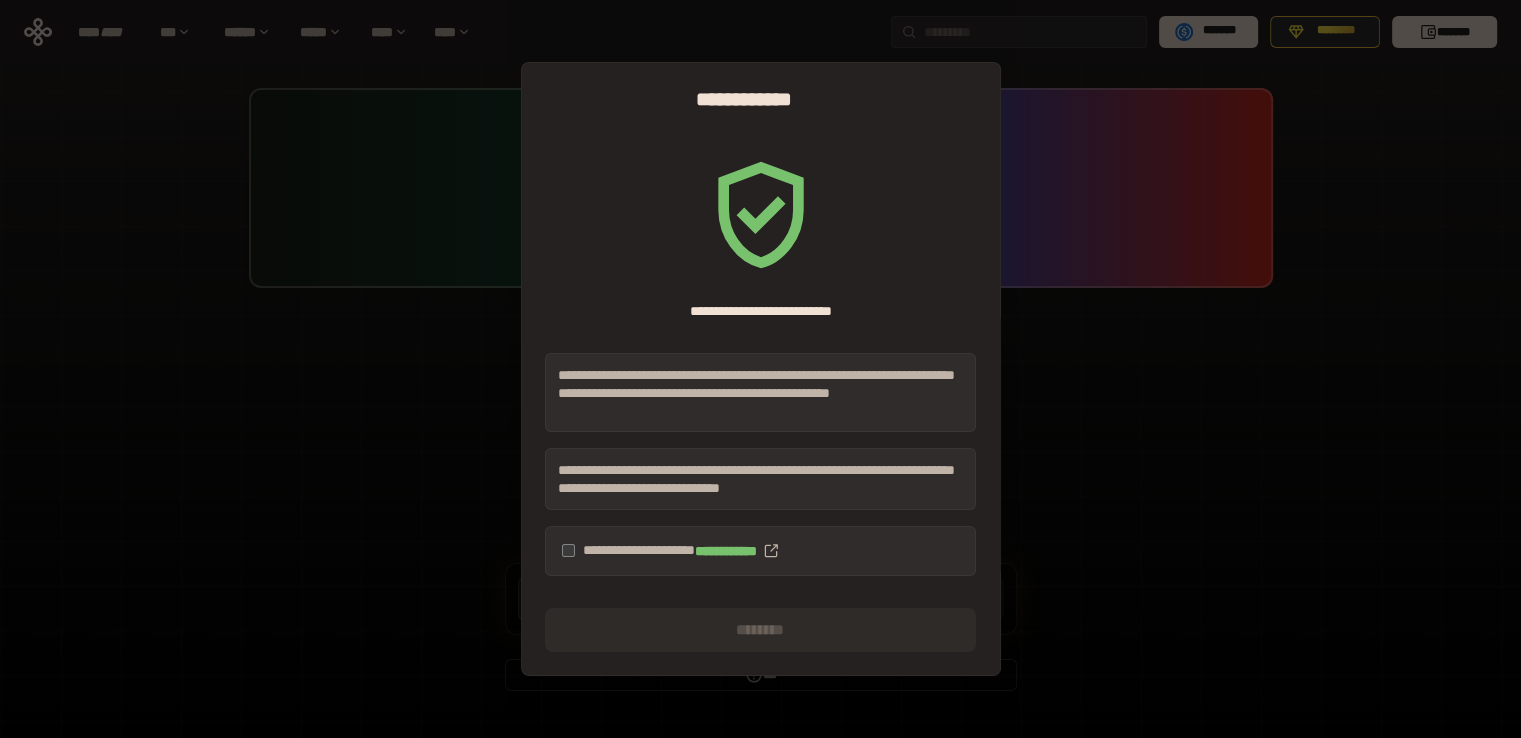 click on "**********" at bounding box center (760, 551) 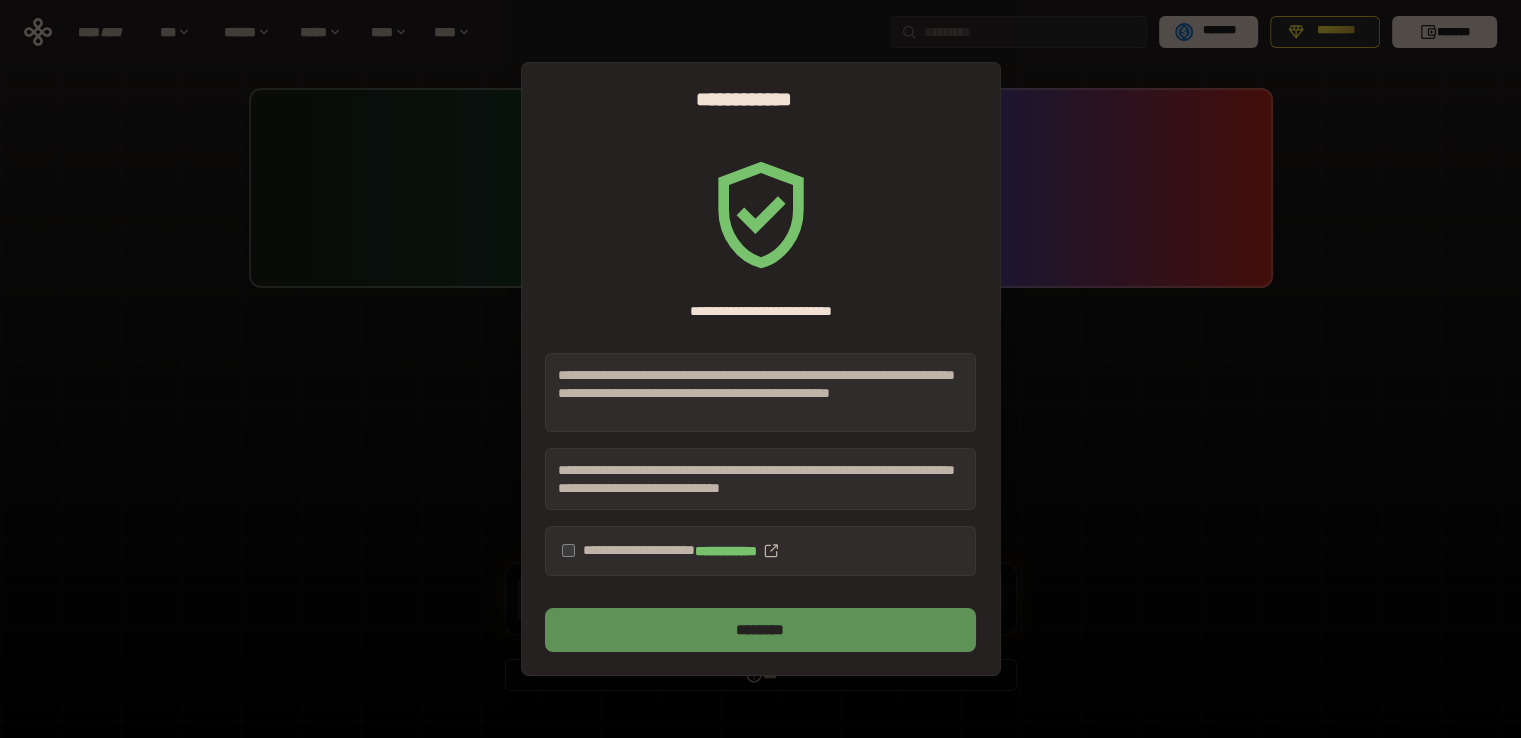 click on "********" at bounding box center (760, 630) 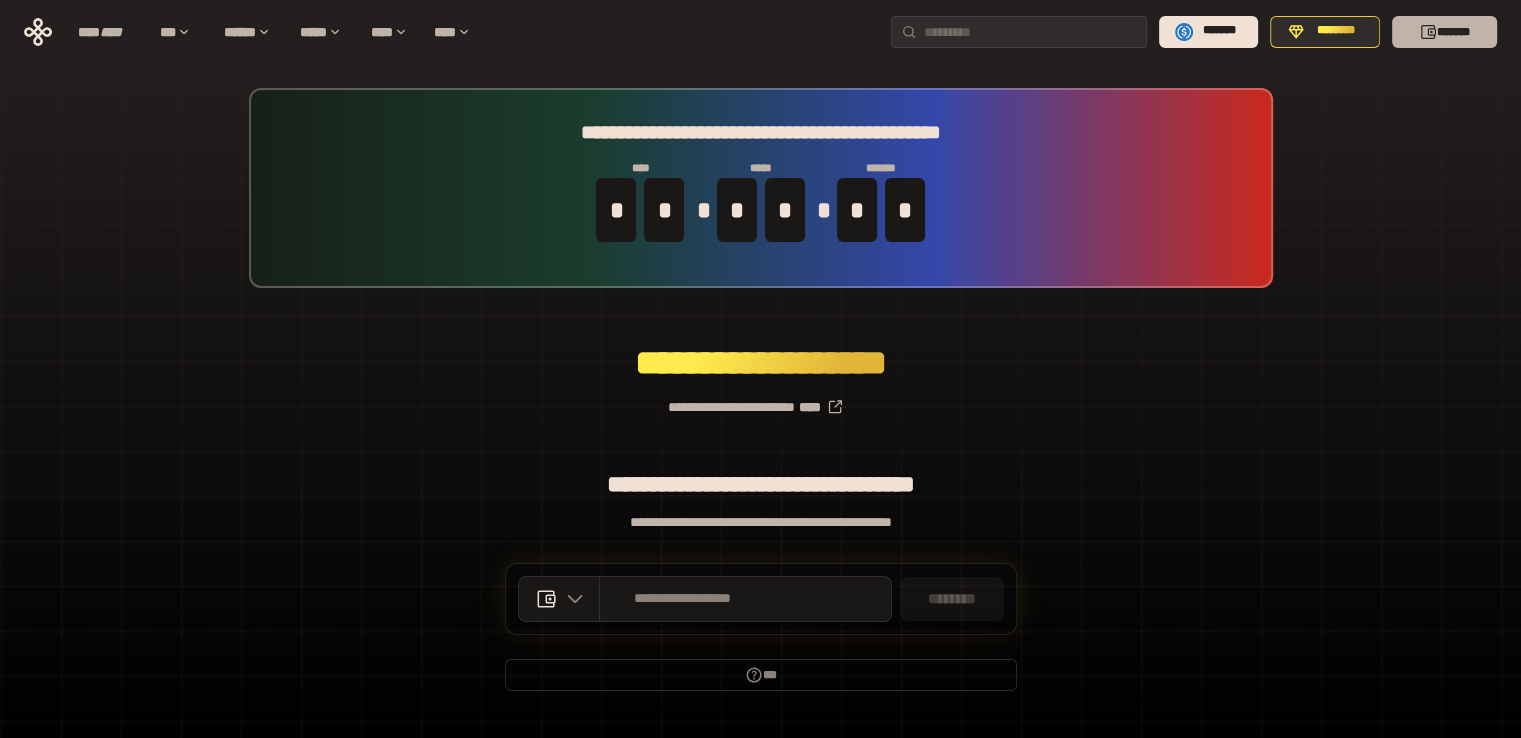 click on "*******" at bounding box center [1444, 32] 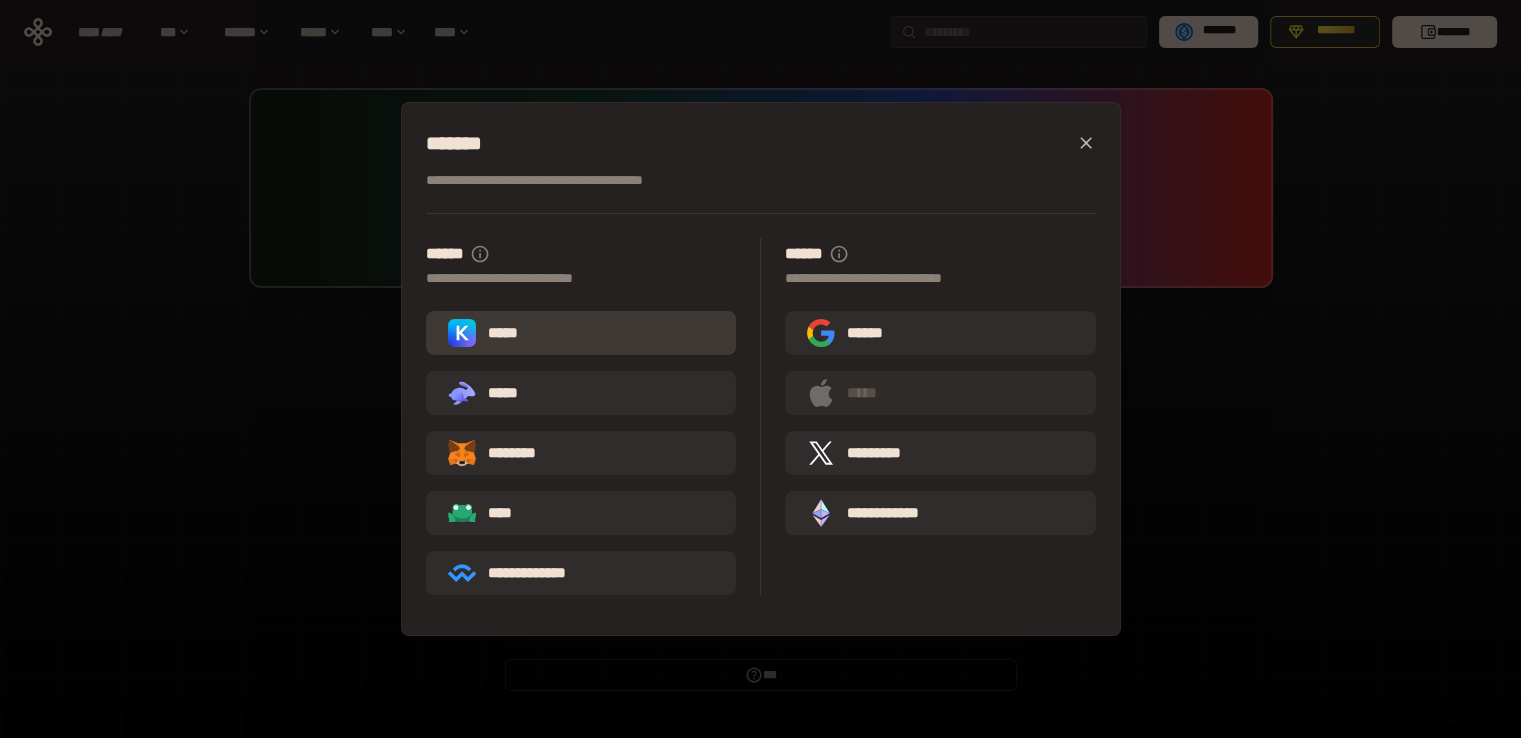 click on "*****" at bounding box center [581, 333] 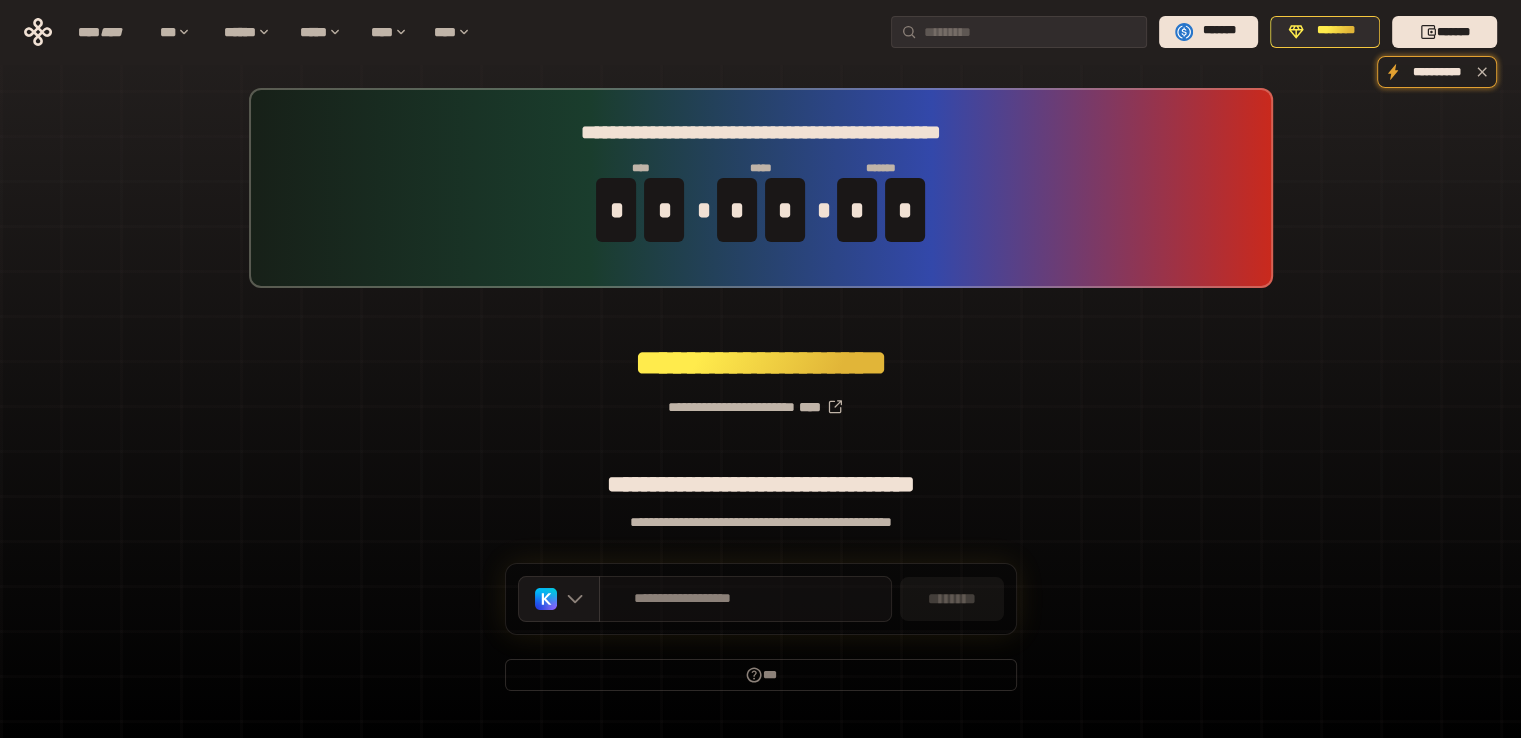 click on "**********" at bounding box center (745, 599) 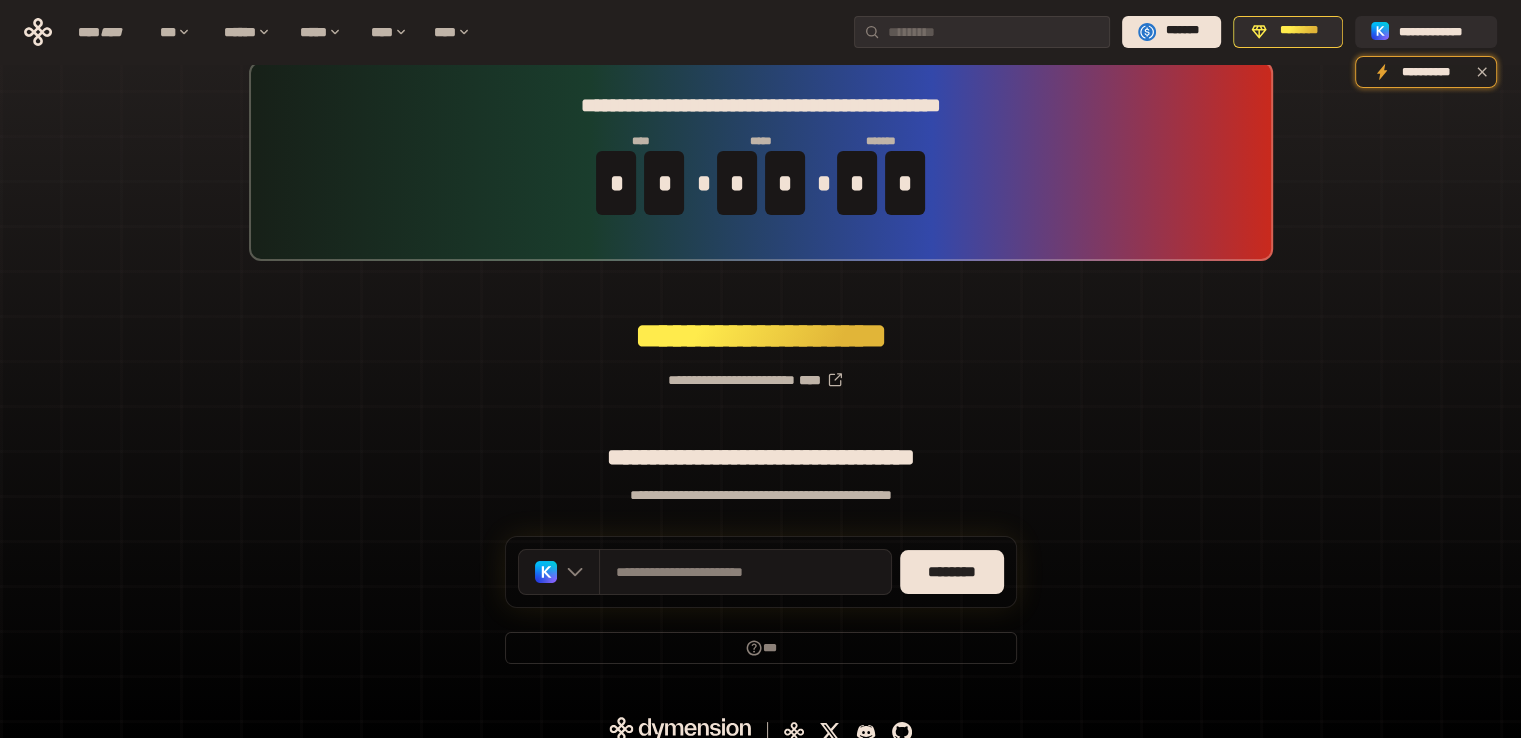 scroll, scrollTop: 44, scrollLeft: 0, axis: vertical 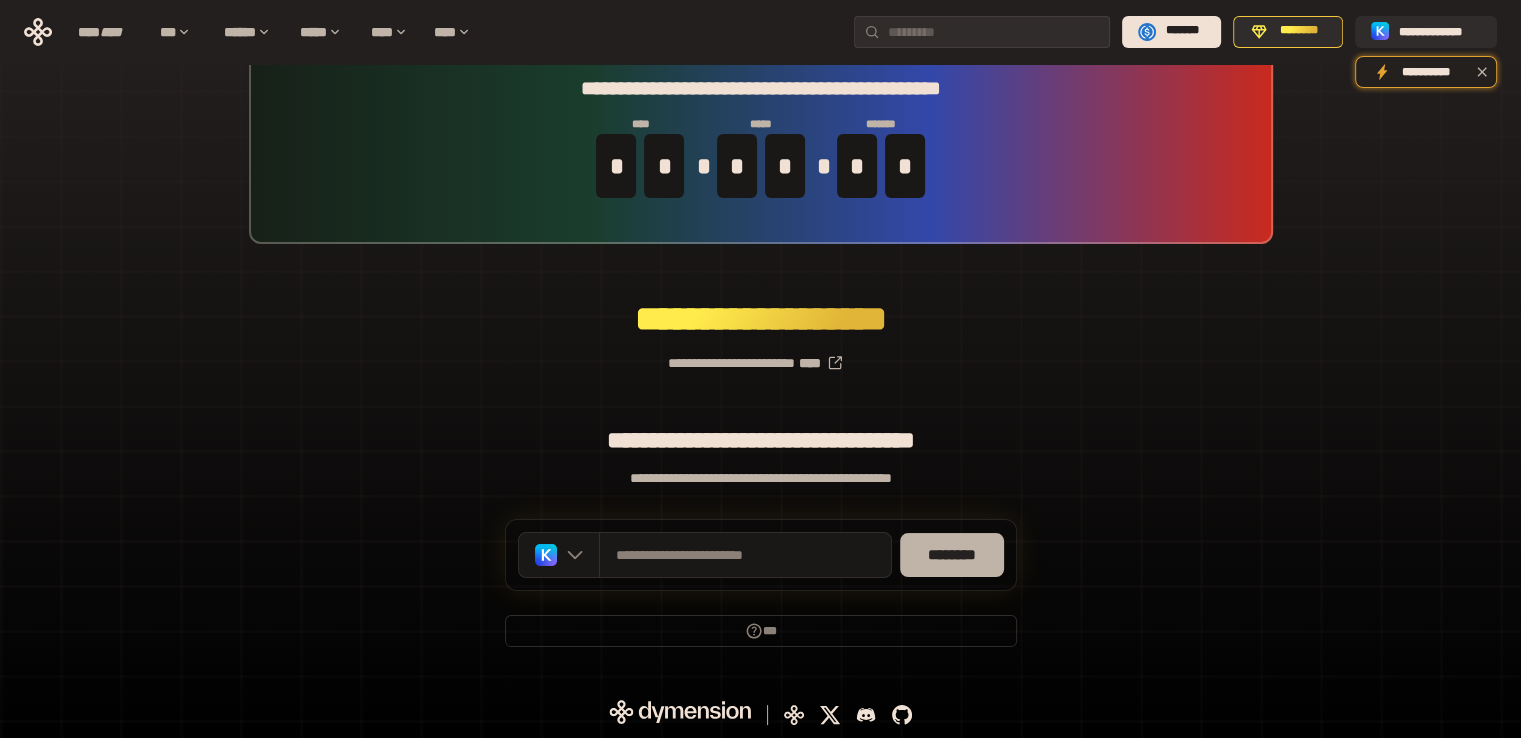 click on "********" at bounding box center (952, 555) 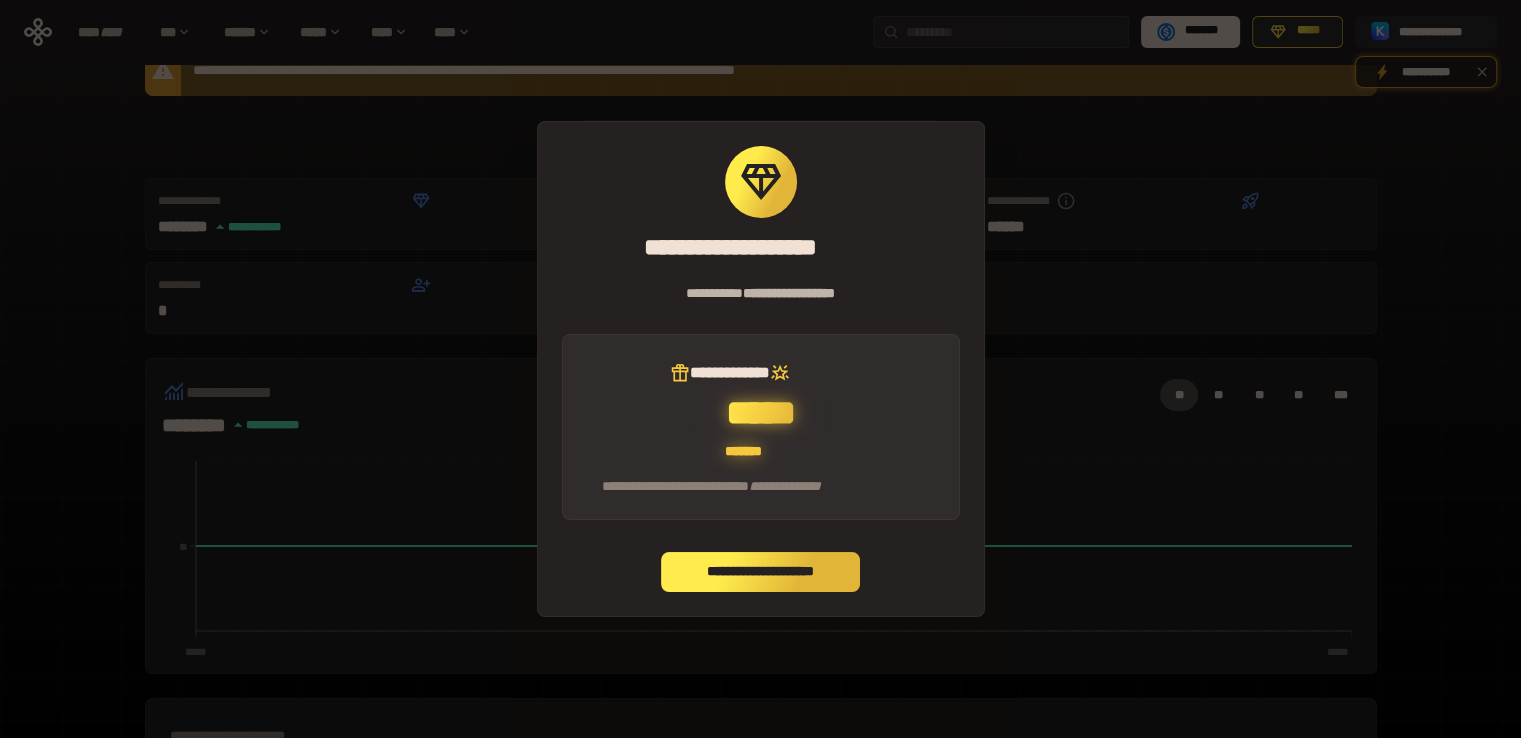 click on "**********" at bounding box center (761, 572) 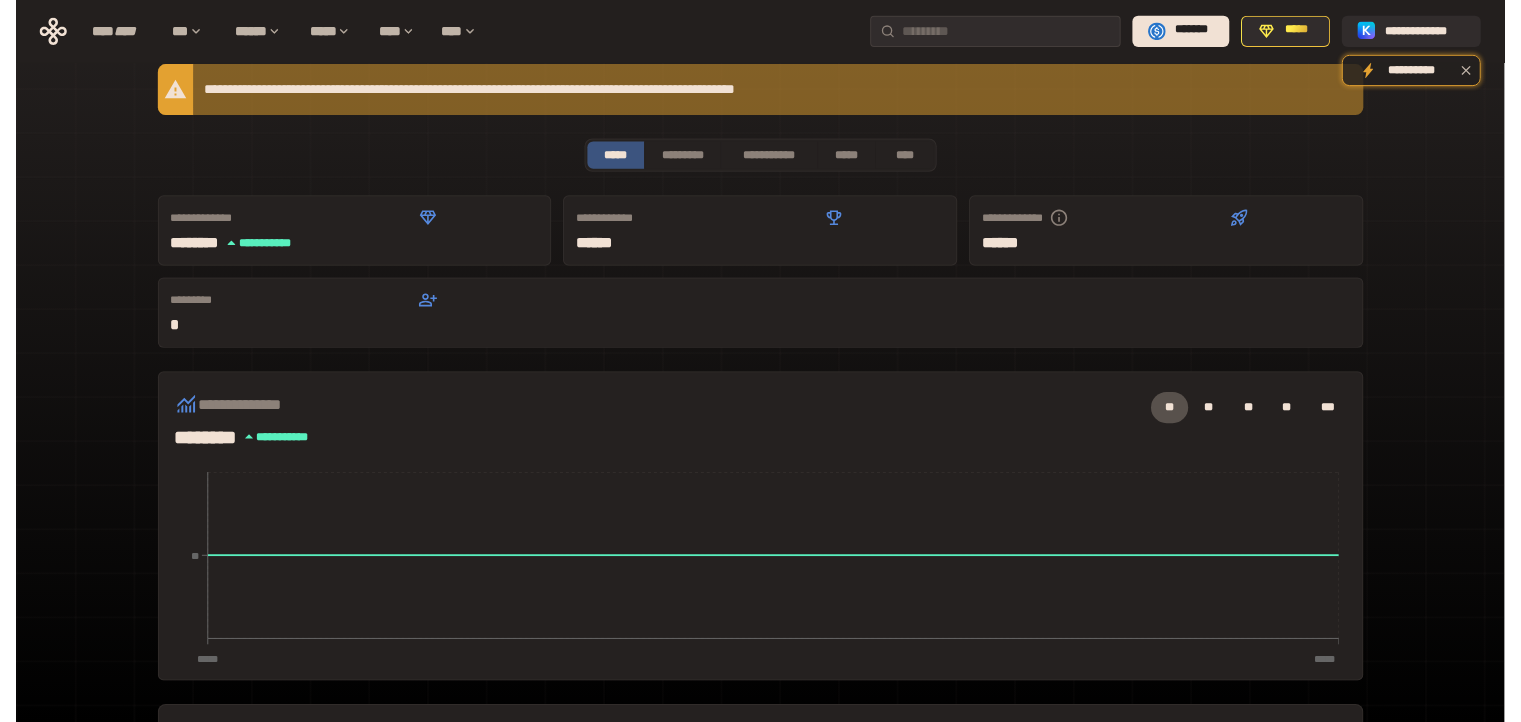 scroll, scrollTop: 0, scrollLeft: 0, axis: both 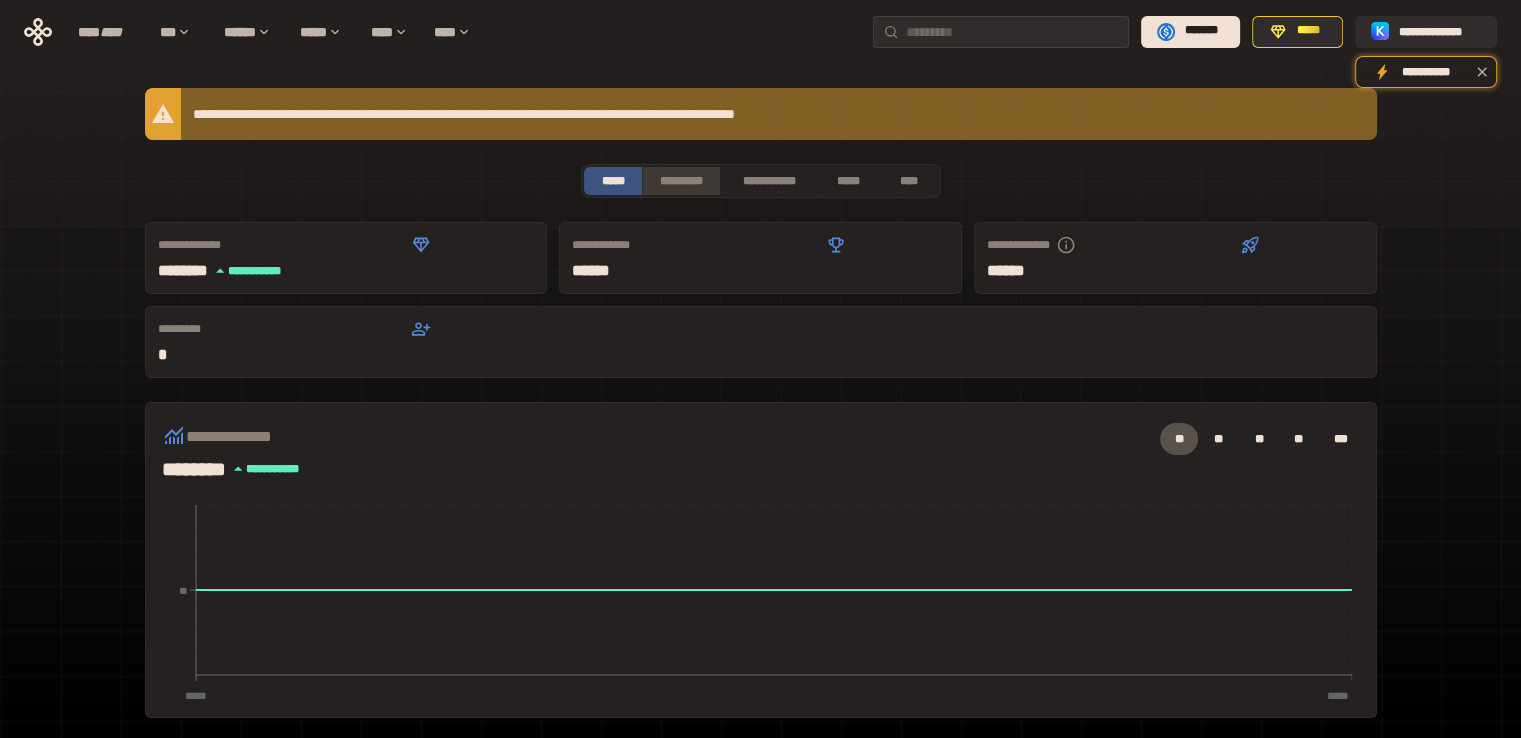 click on "*********" at bounding box center [680, 181] 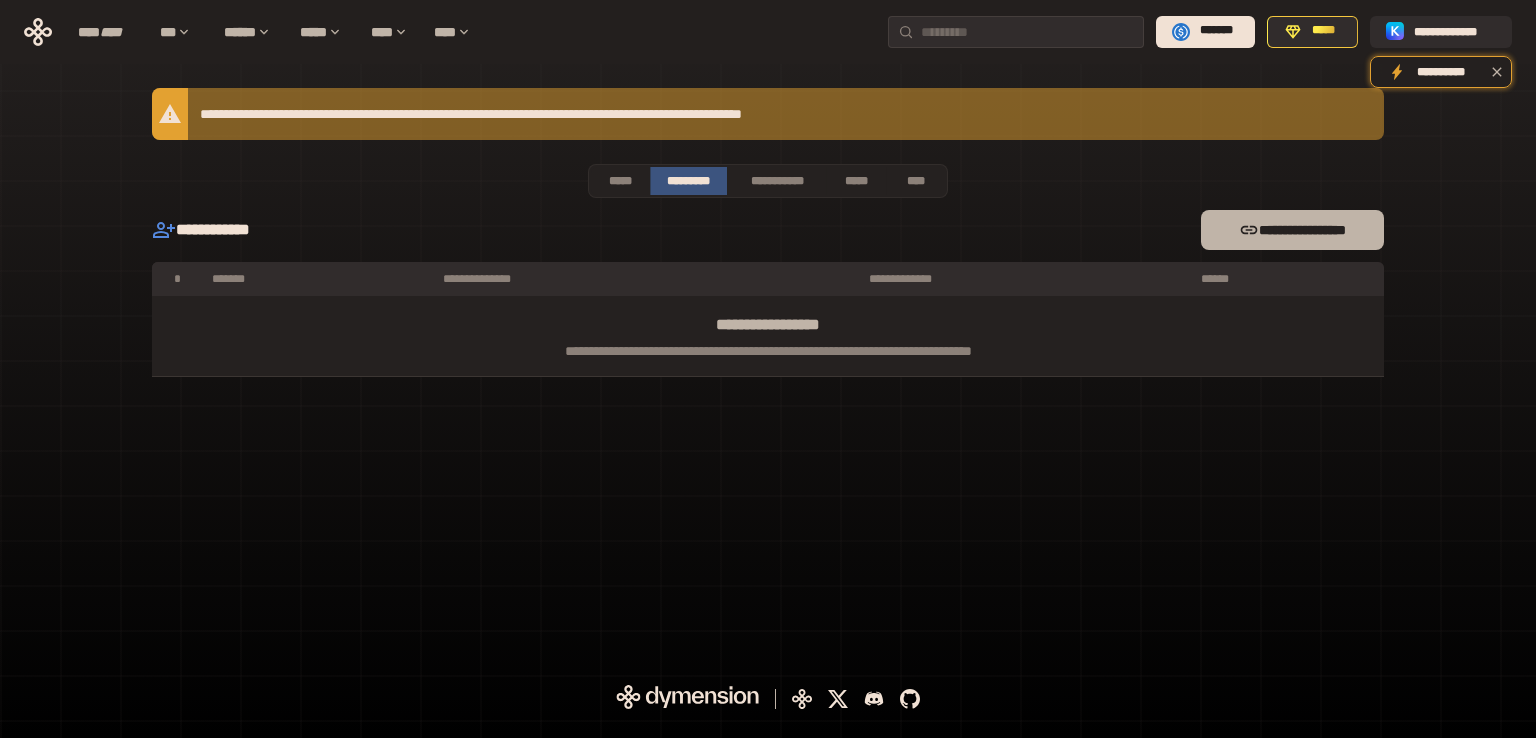 click 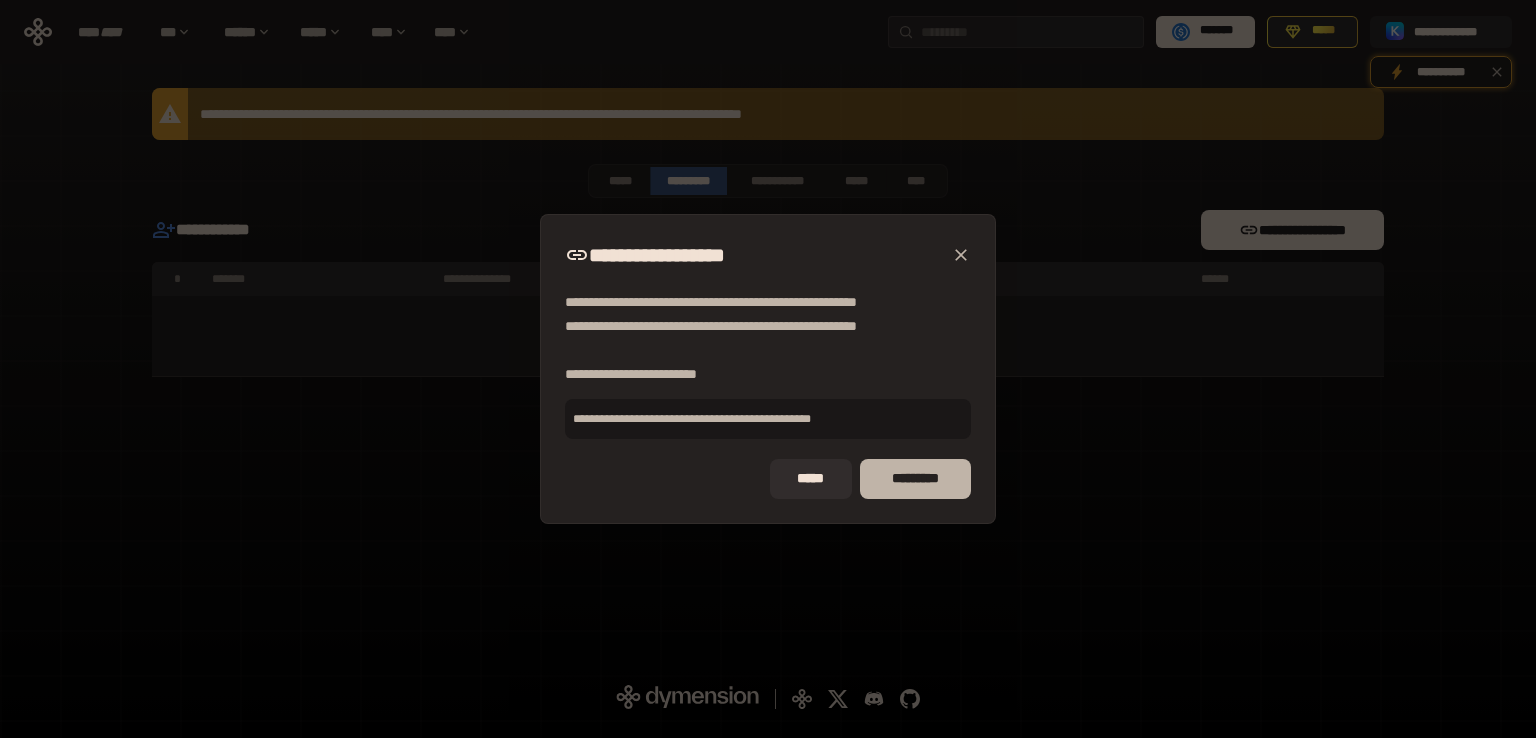 click on "*********" at bounding box center [915, 479] 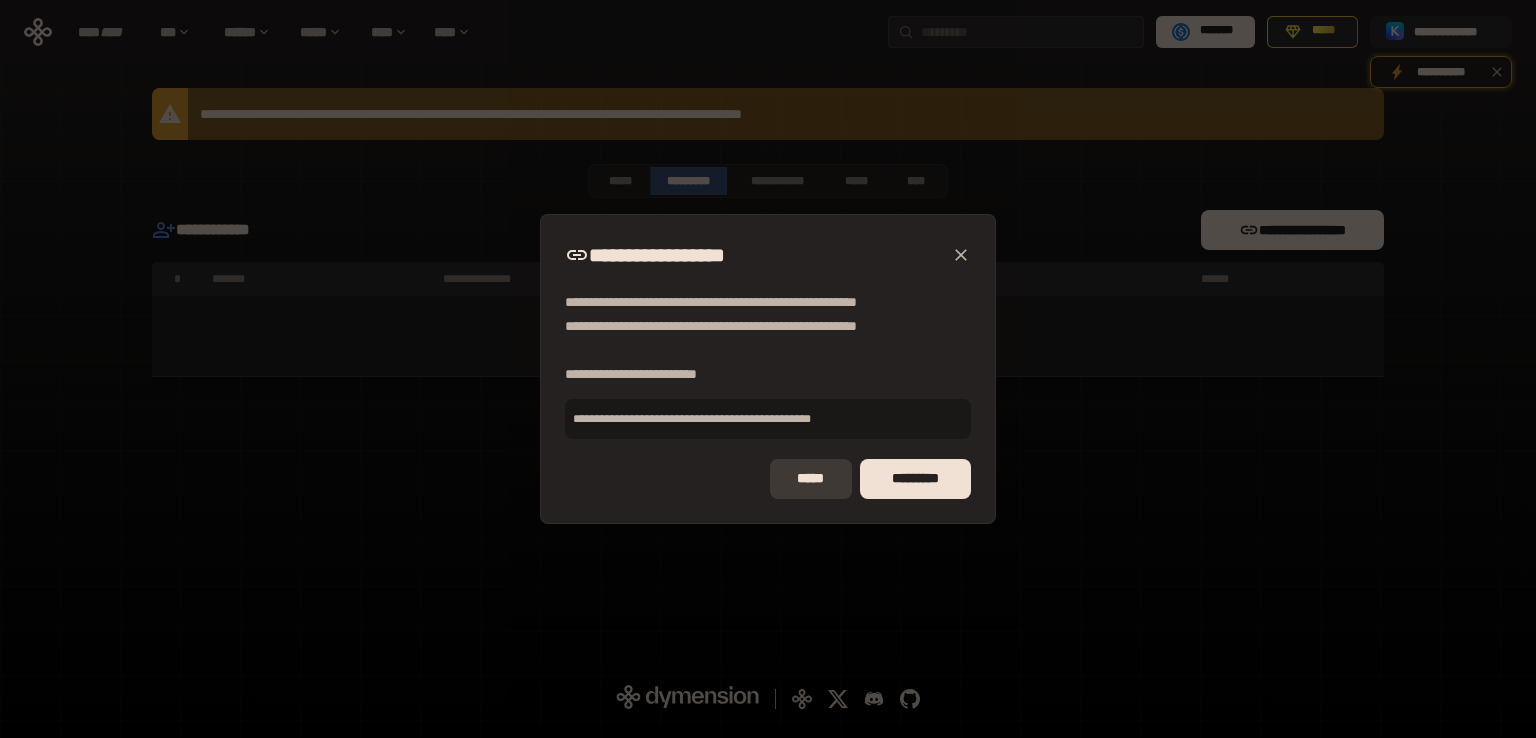 click on "*****" at bounding box center [811, 479] 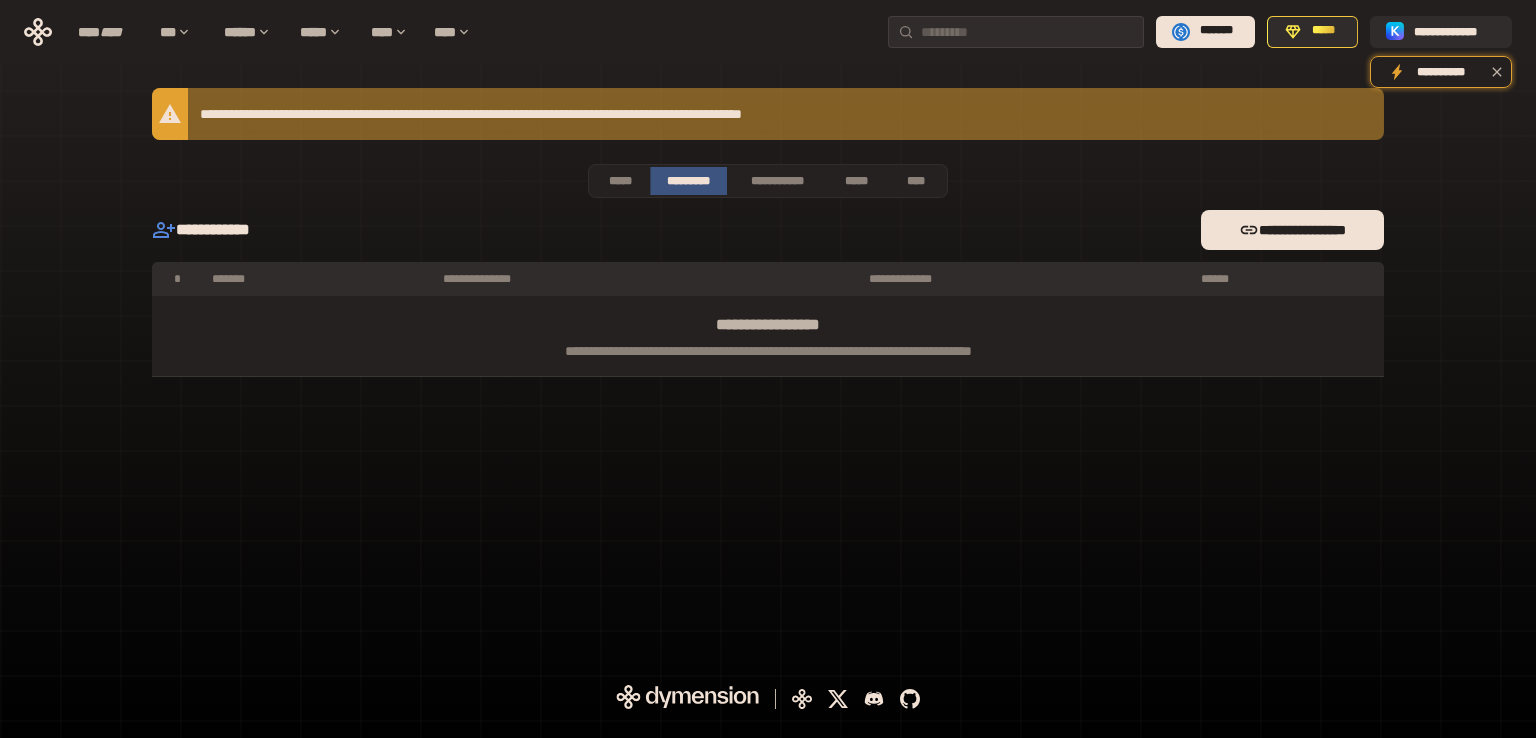 click on "*********" at bounding box center (688, 181) 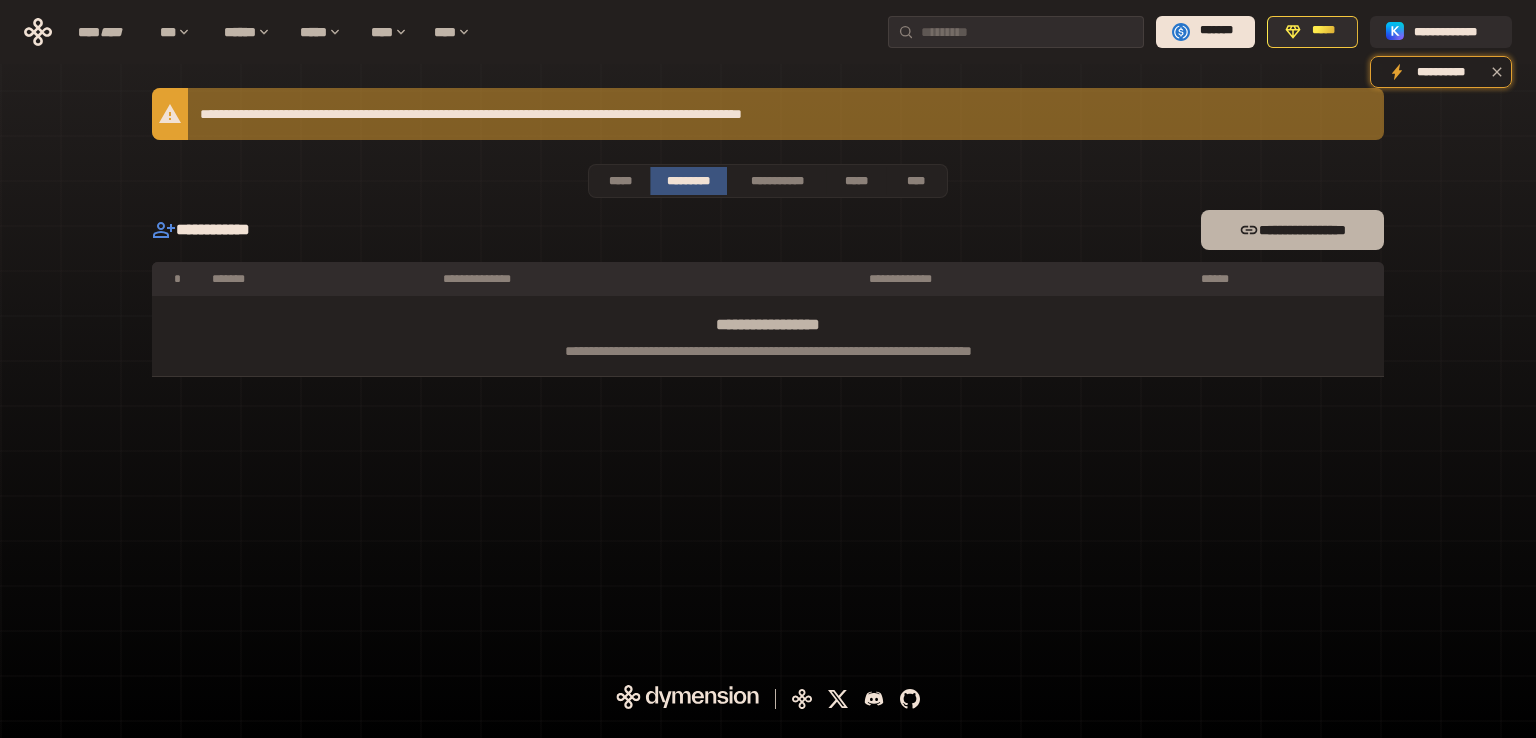 click on "**********" at bounding box center (1292, 230) 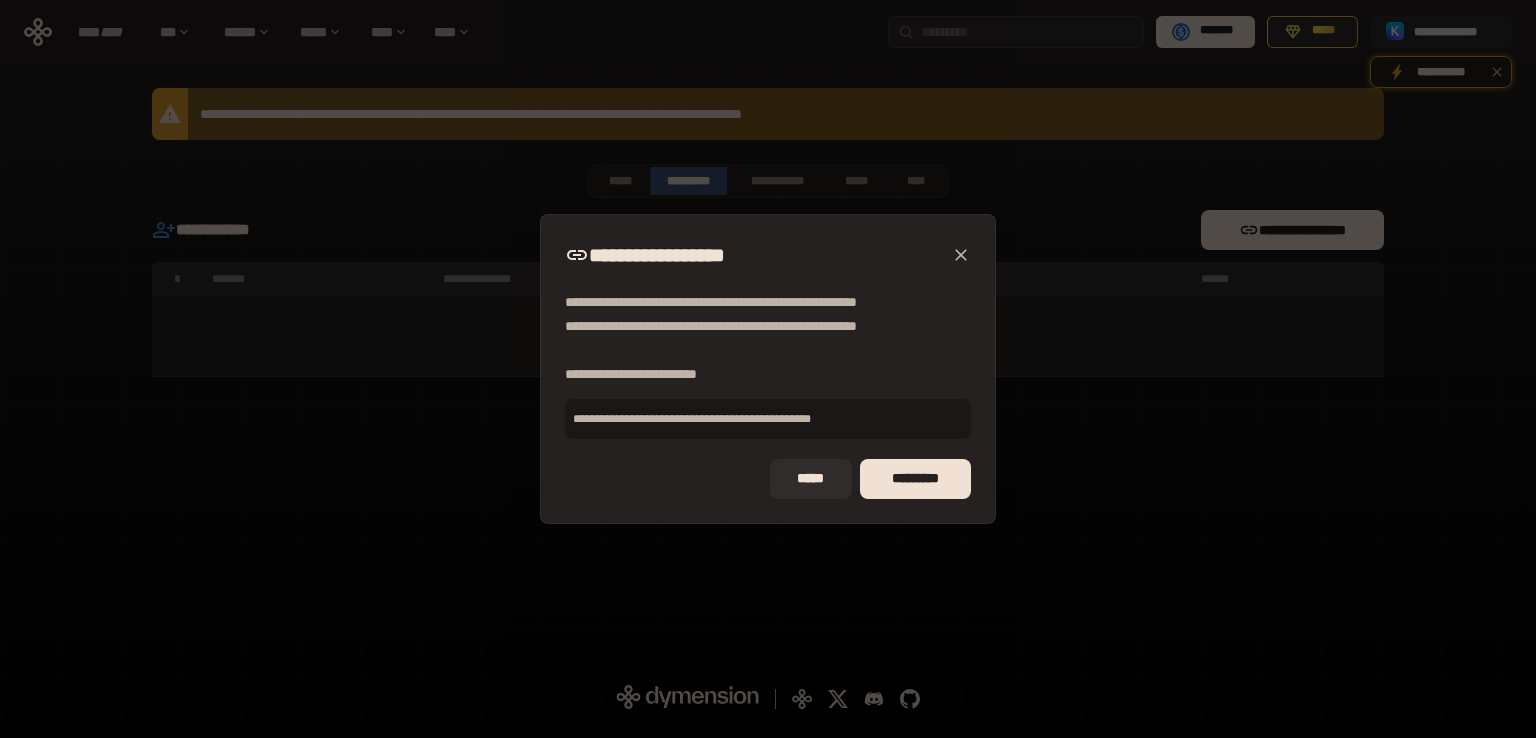 click on "**********" at bounding box center [768, 369] 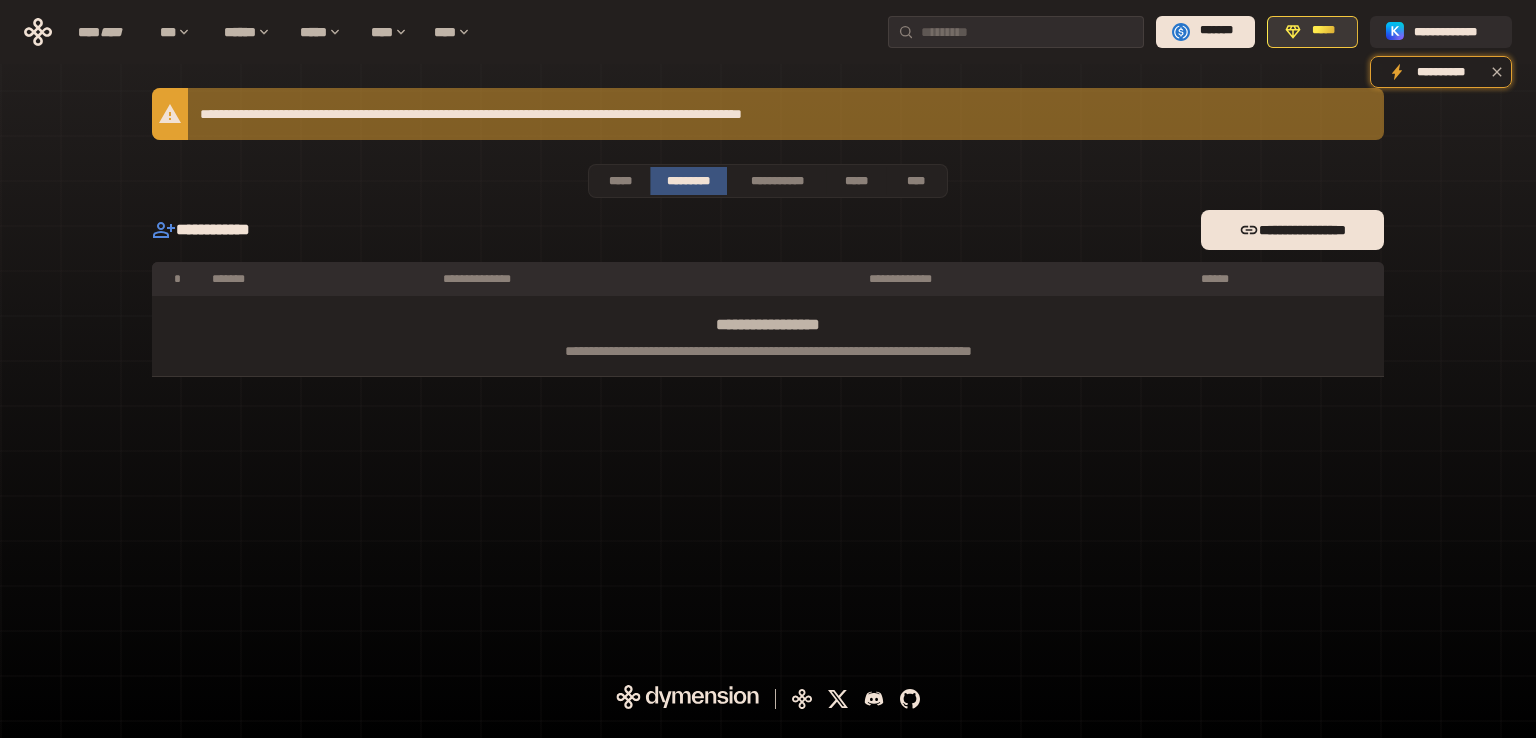 click 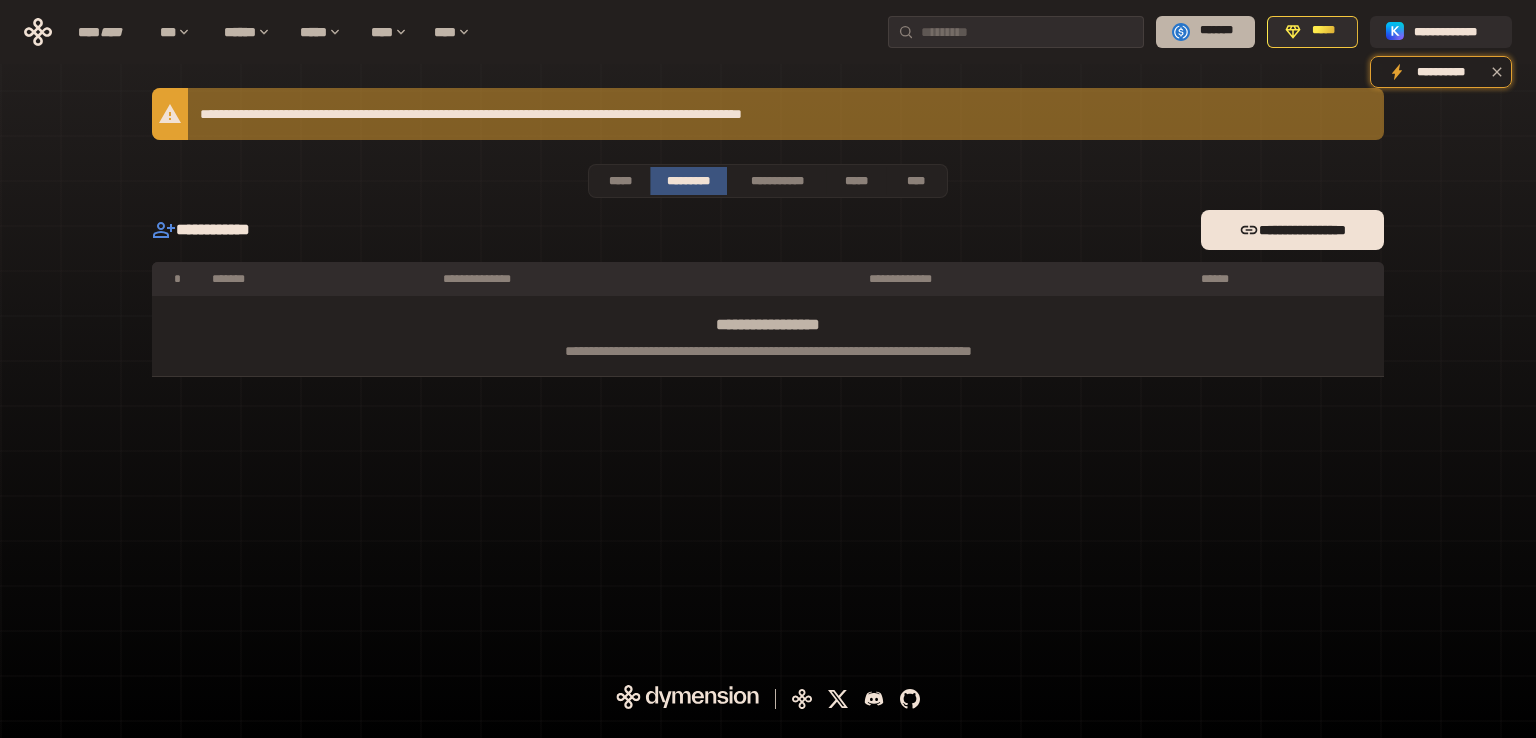 click on "*******" at bounding box center [1216, 31] 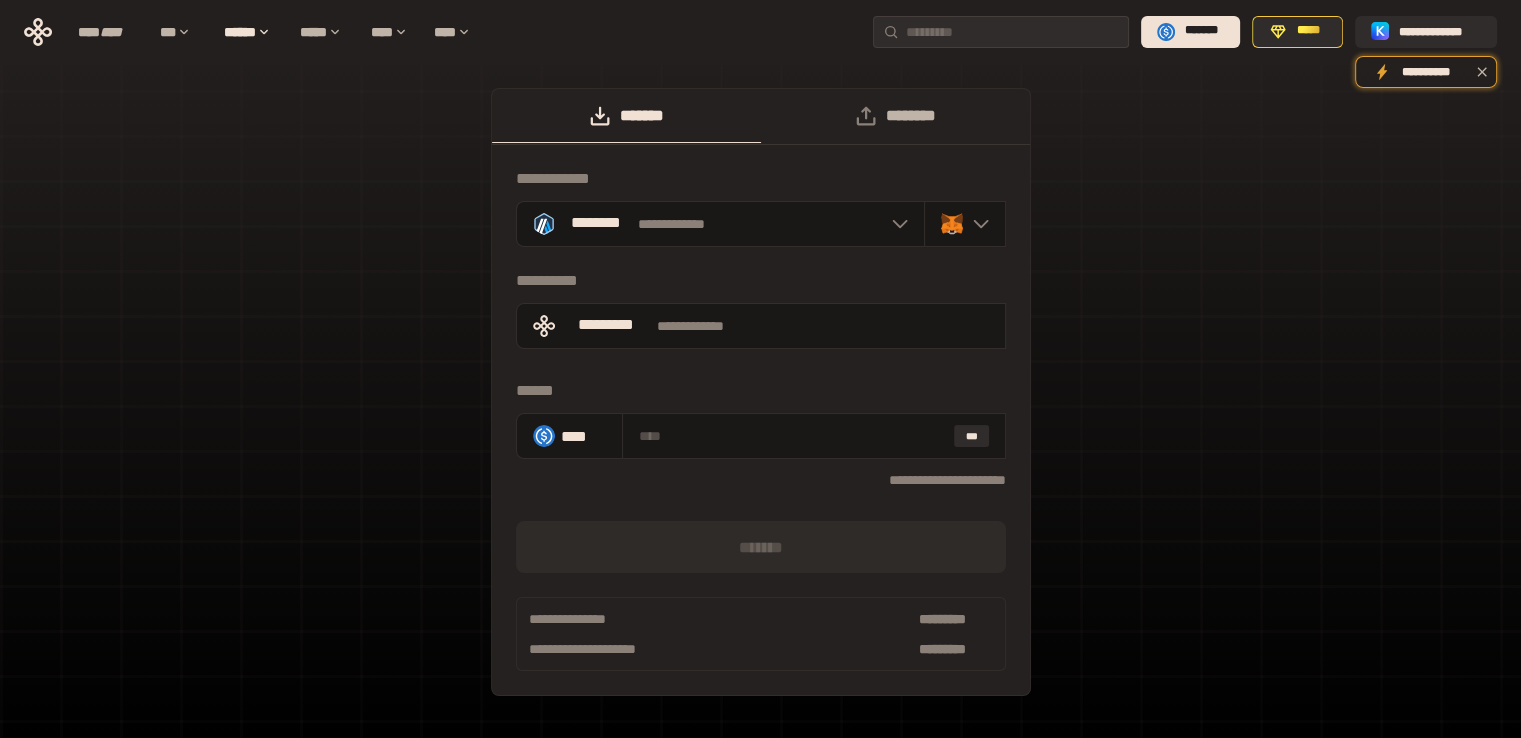 click on "********" at bounding box center [895, 116] 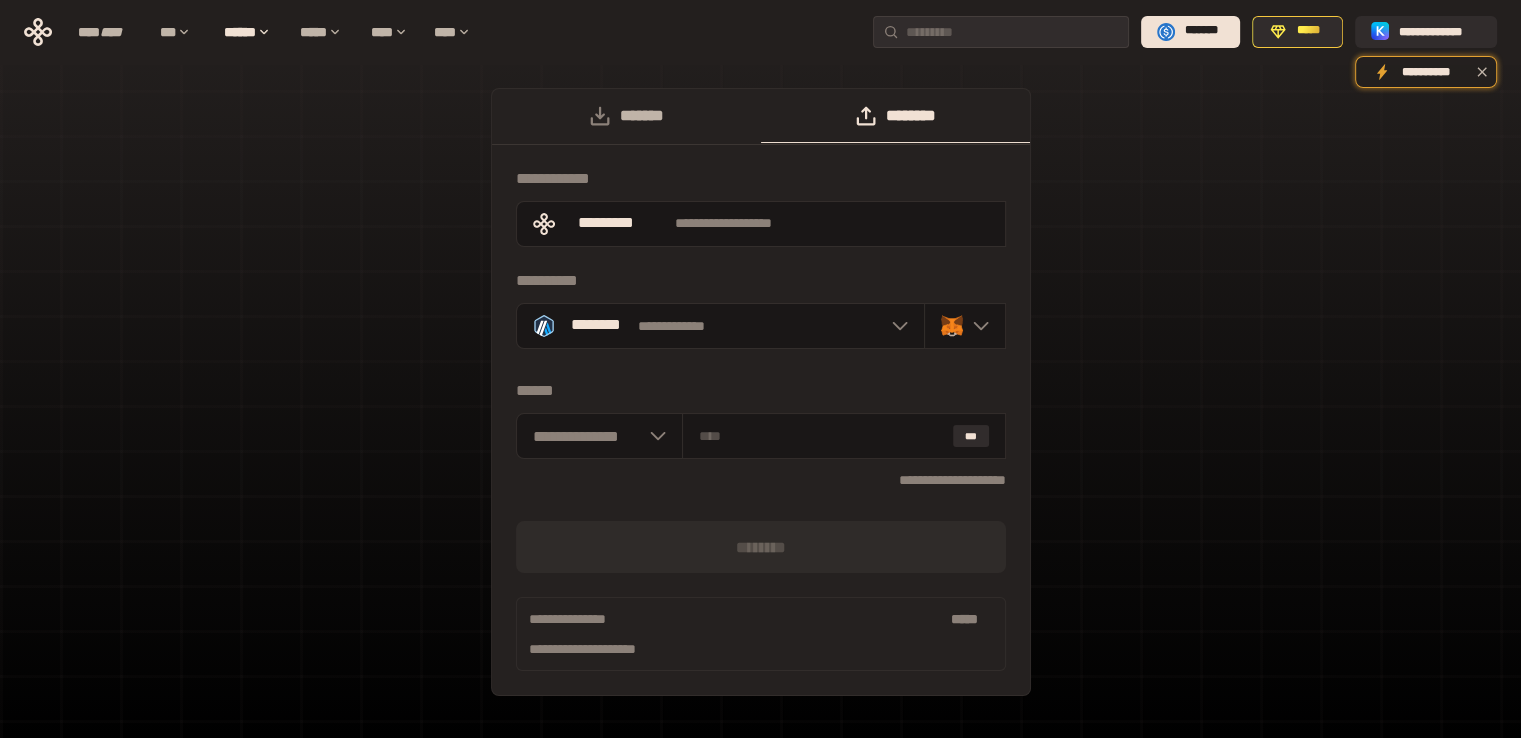 click on "*******" at bounding box center [626, 116] 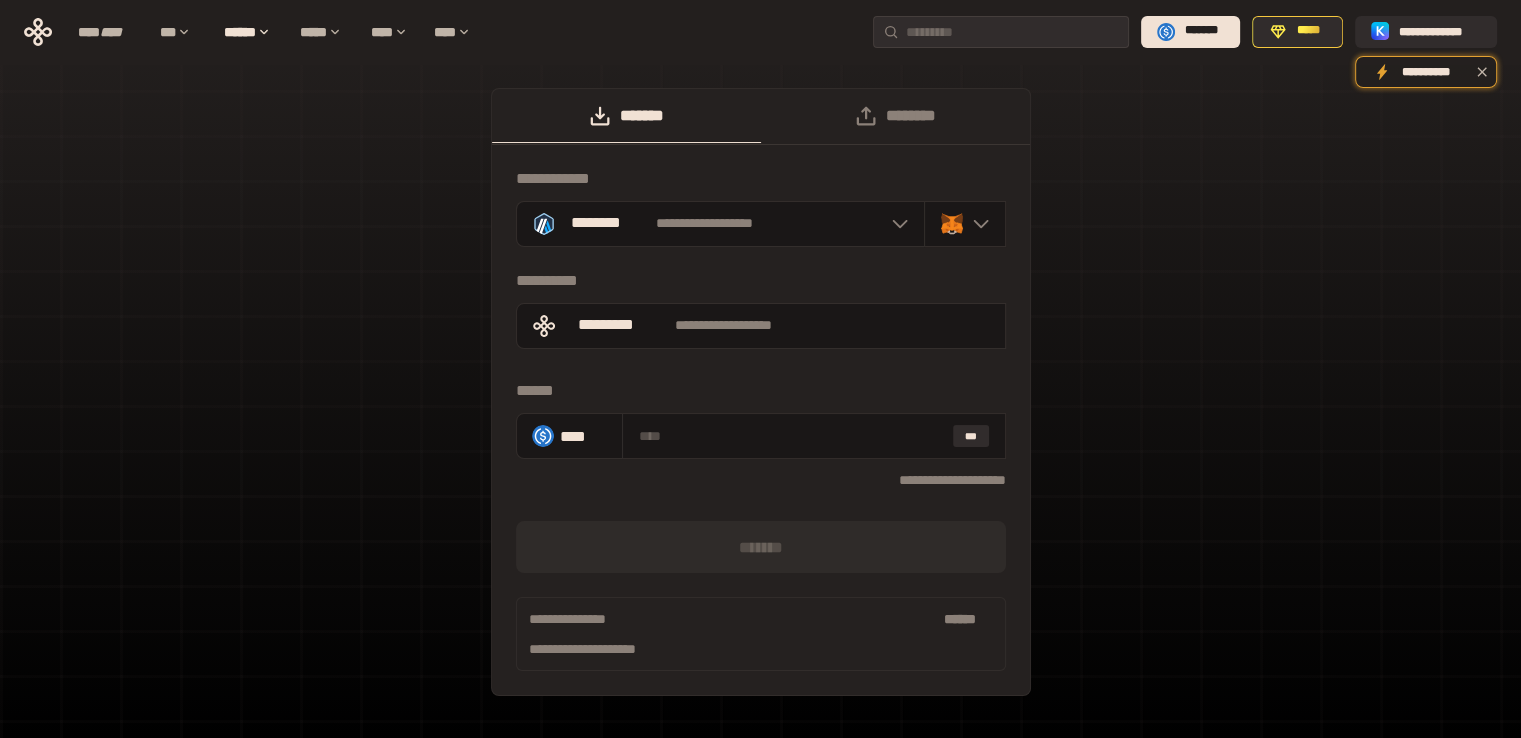 click on "**********" at bounding box center [760, 402] 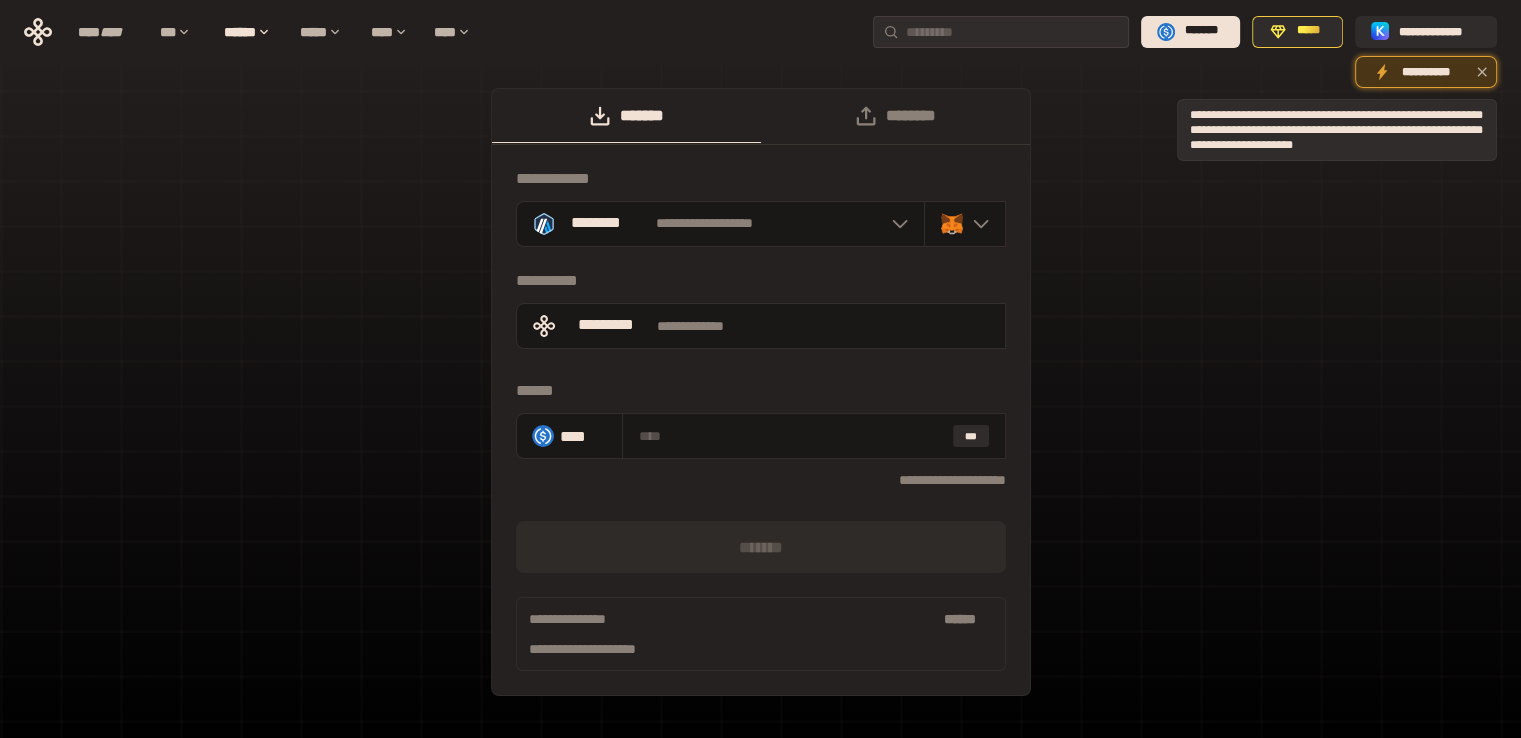 click on "**********" at bounding box center (1426, 72) 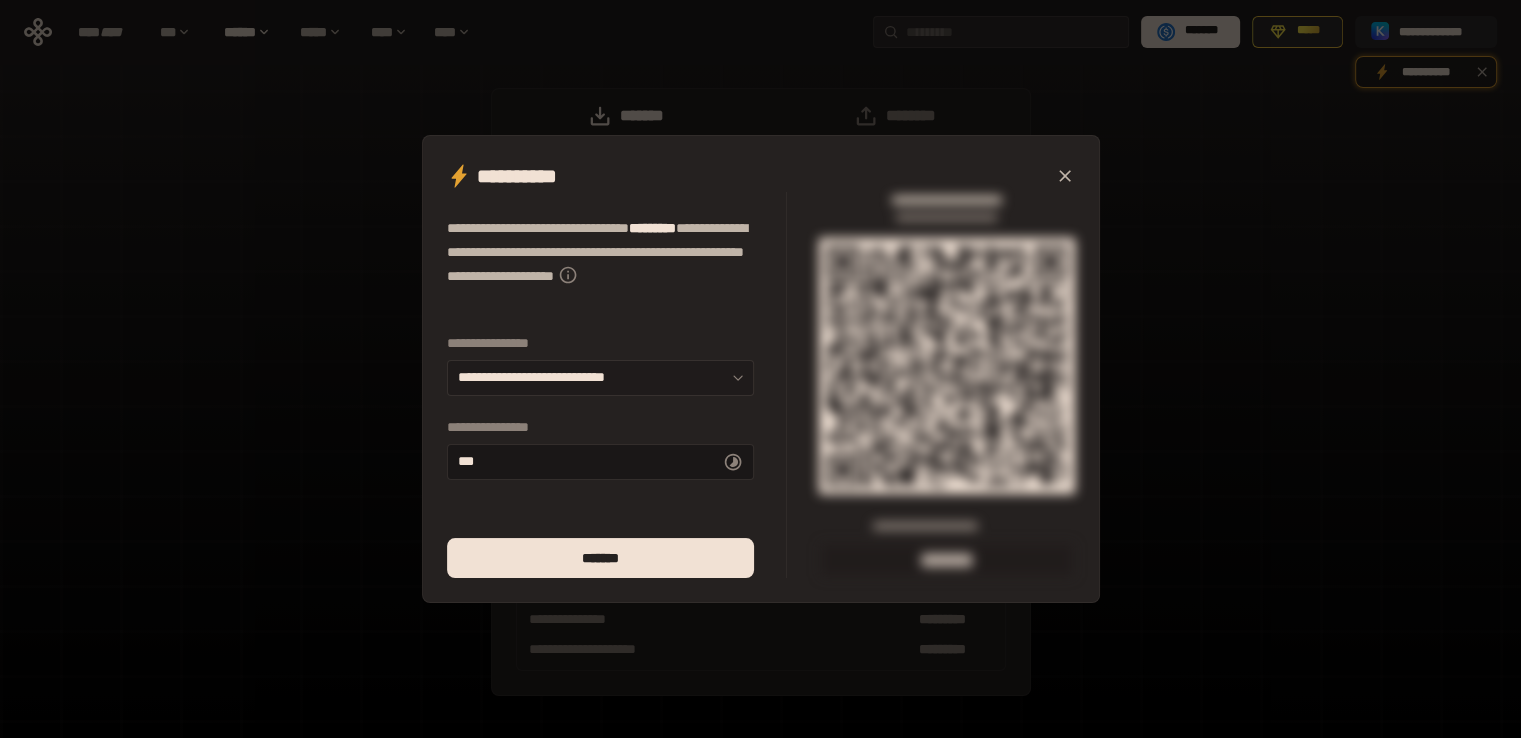 click on "**********" at bounding box center (600, 378) 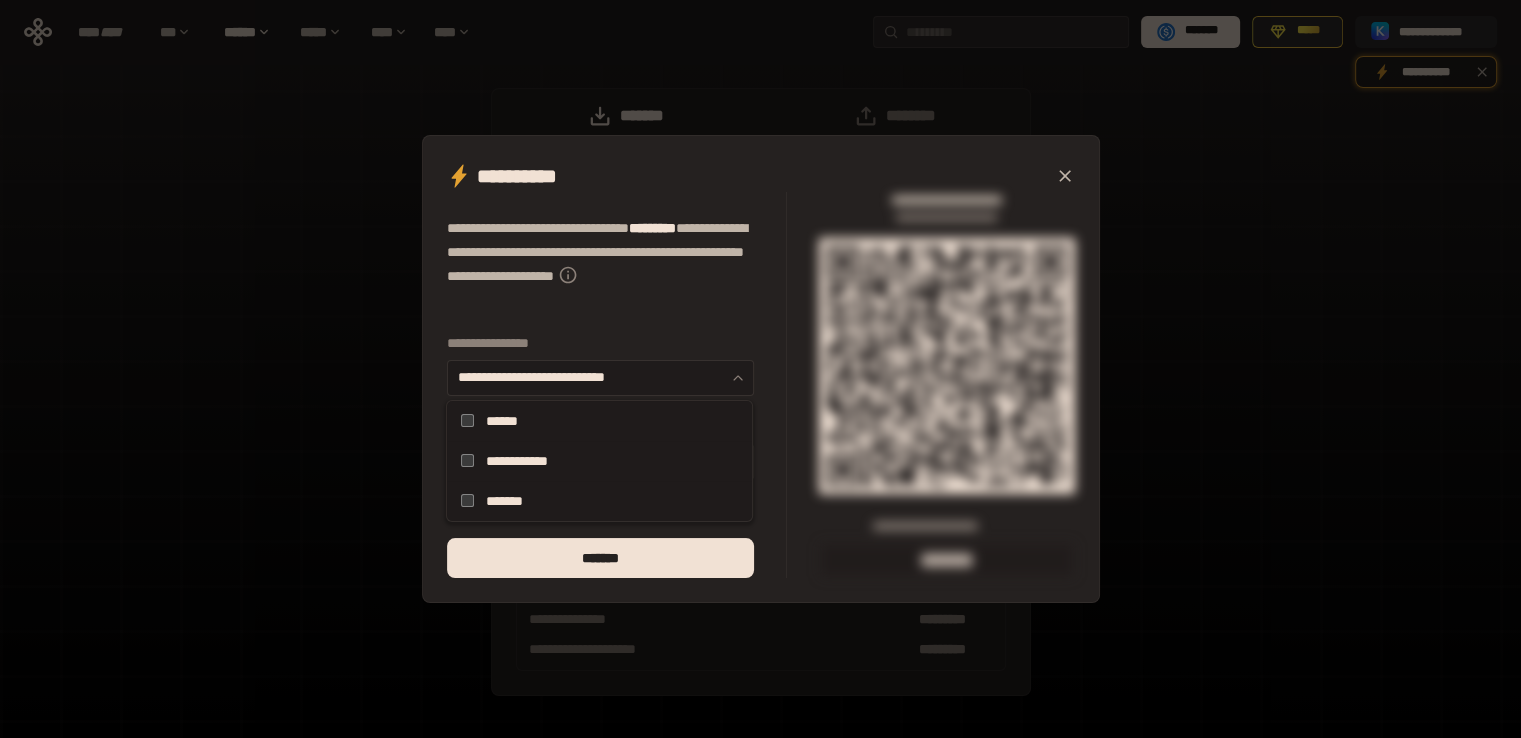 click on "**********" at bounding box center (600, 378) 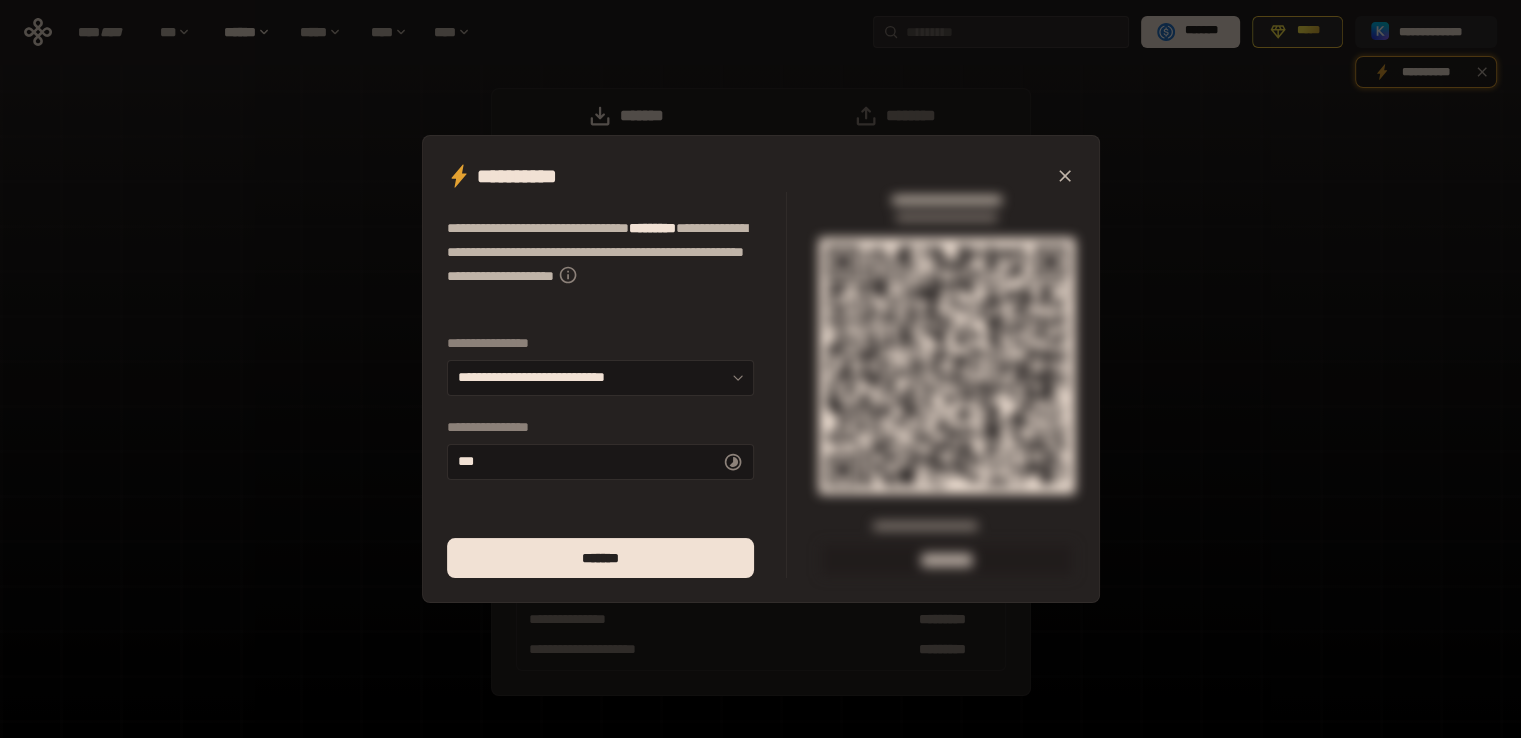 click 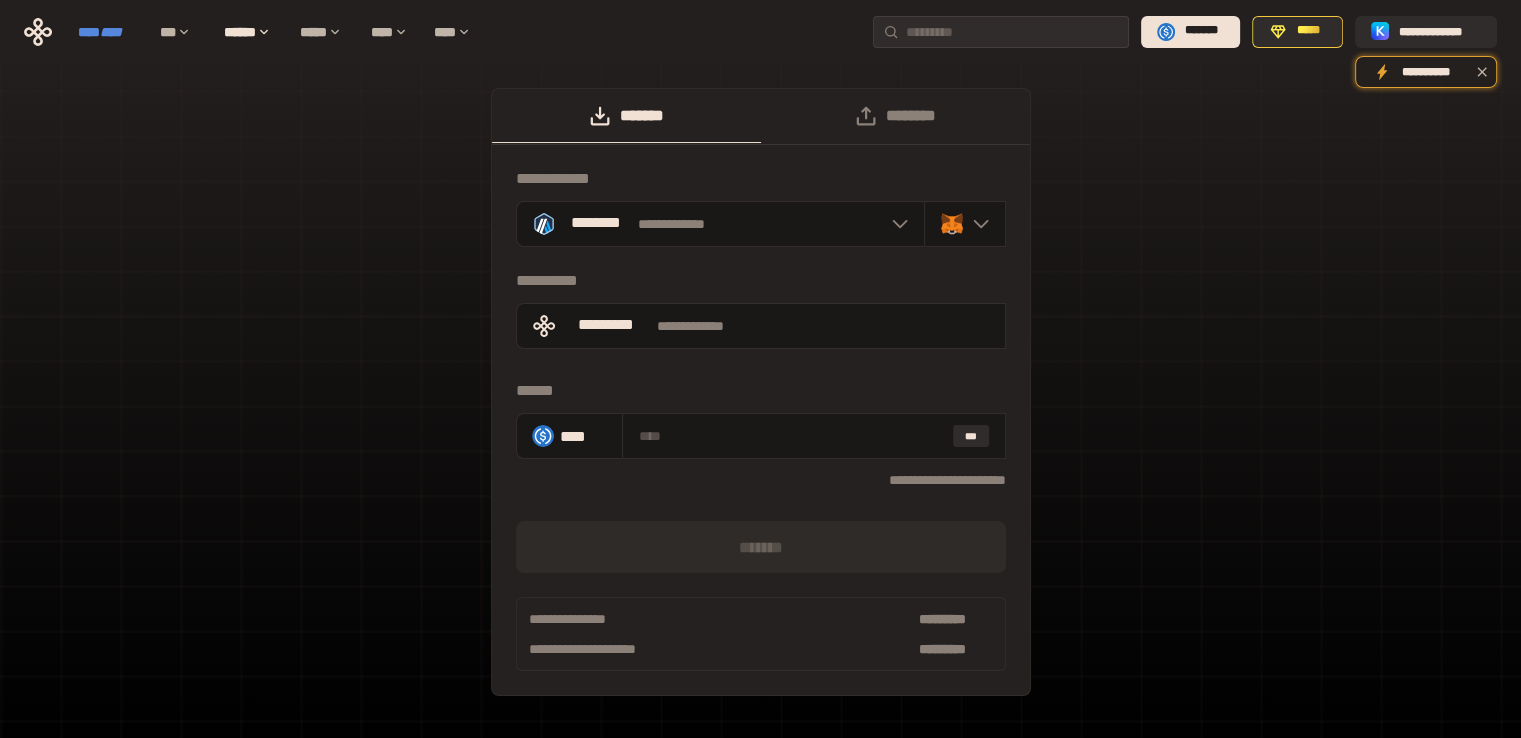 click on "****" at bounding box center [111, 32] 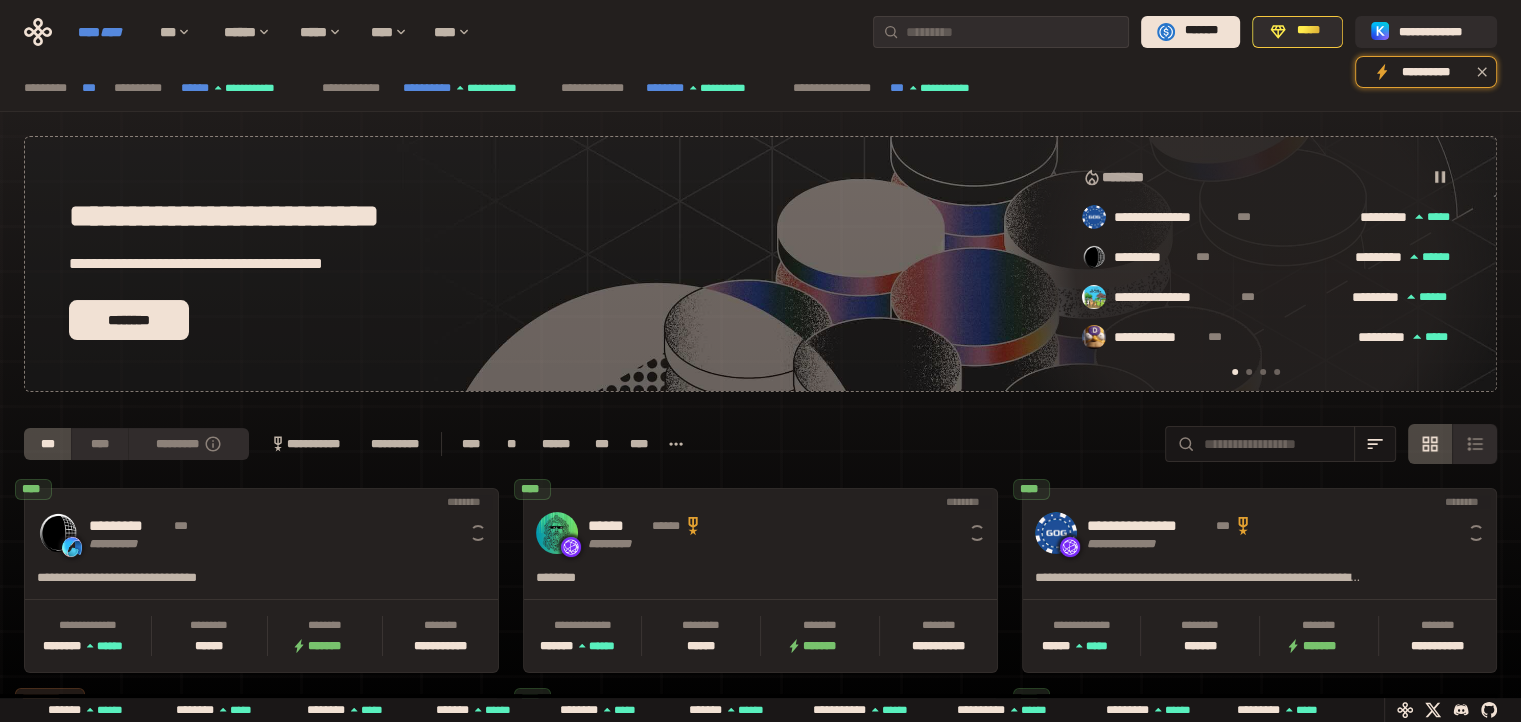 scroll, scrollTop: 0, scrollLeft: 16, axis: horizontal 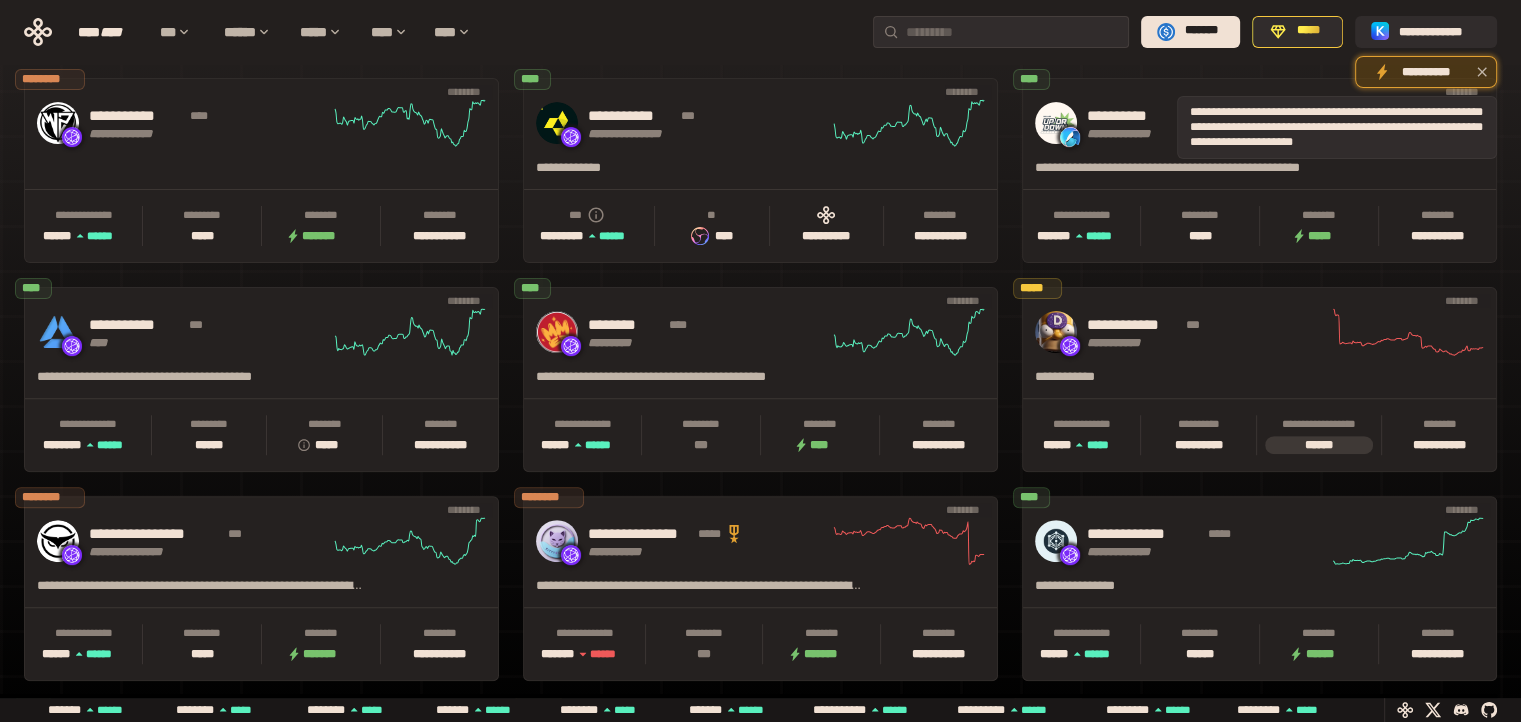 click on "**********" at bounding box center [1426, 72] 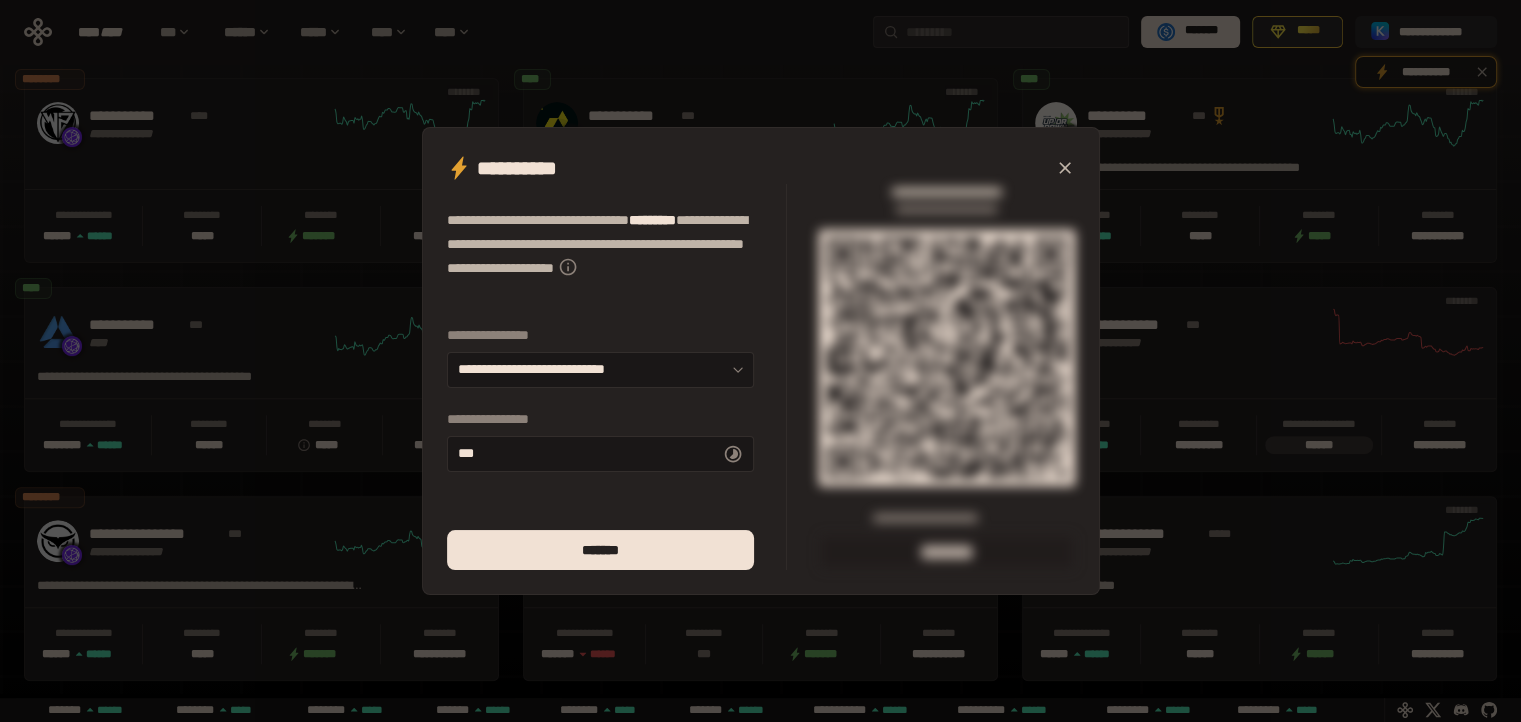 scroll, scrollTop: 0, scrollLeft: 856, axis: horizontal 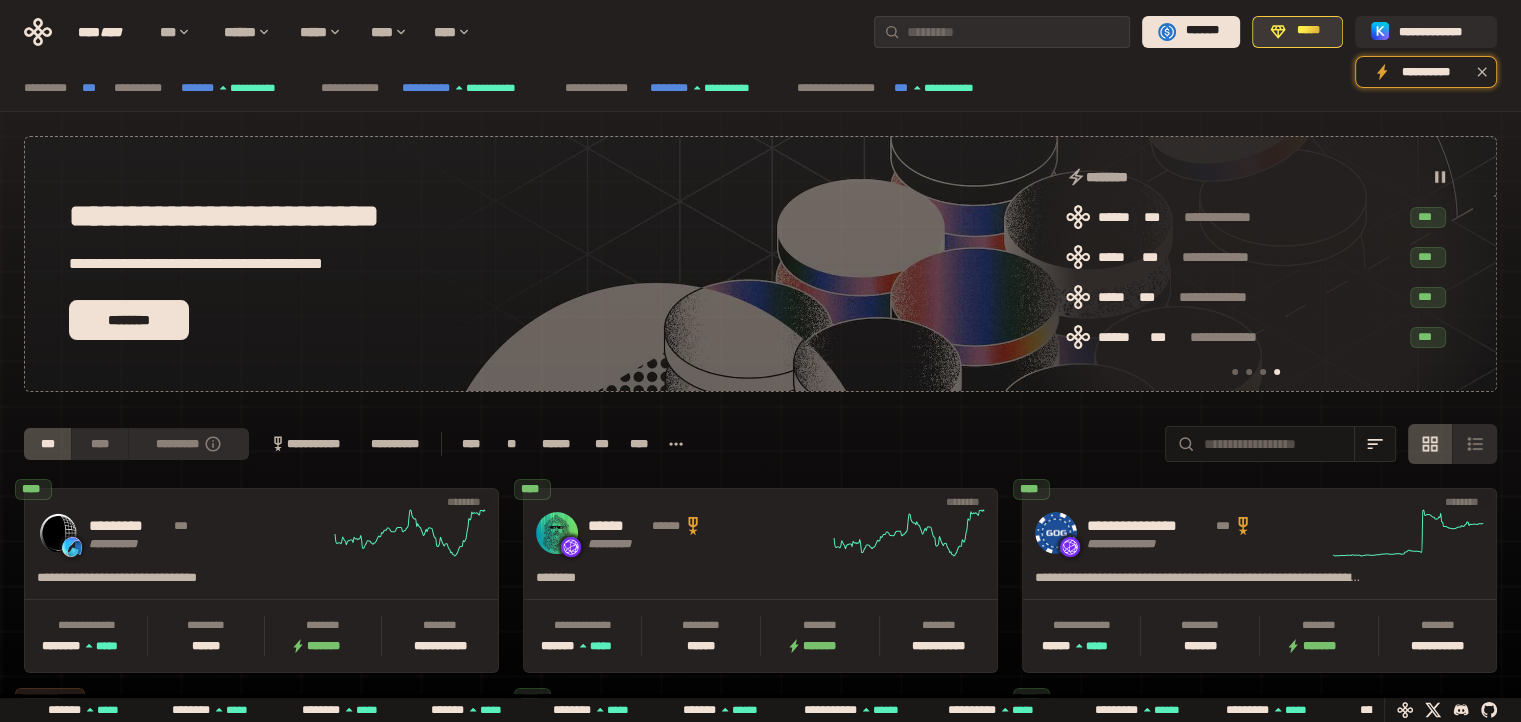 click 